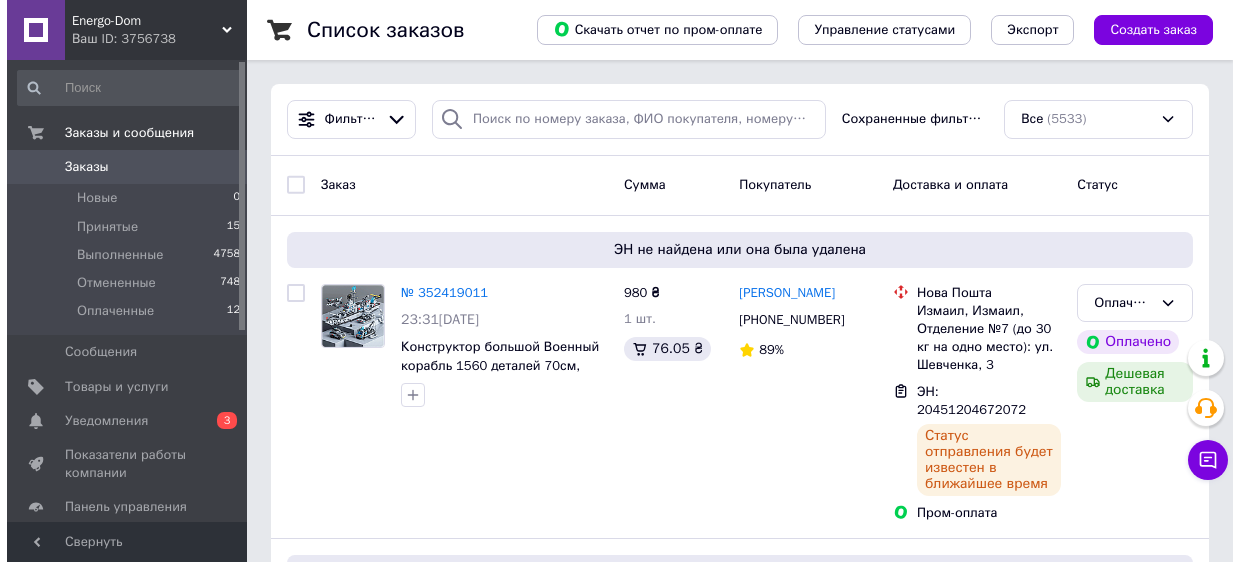 scroll, scrollTop: 0, scrollLeft: 0, axis: both 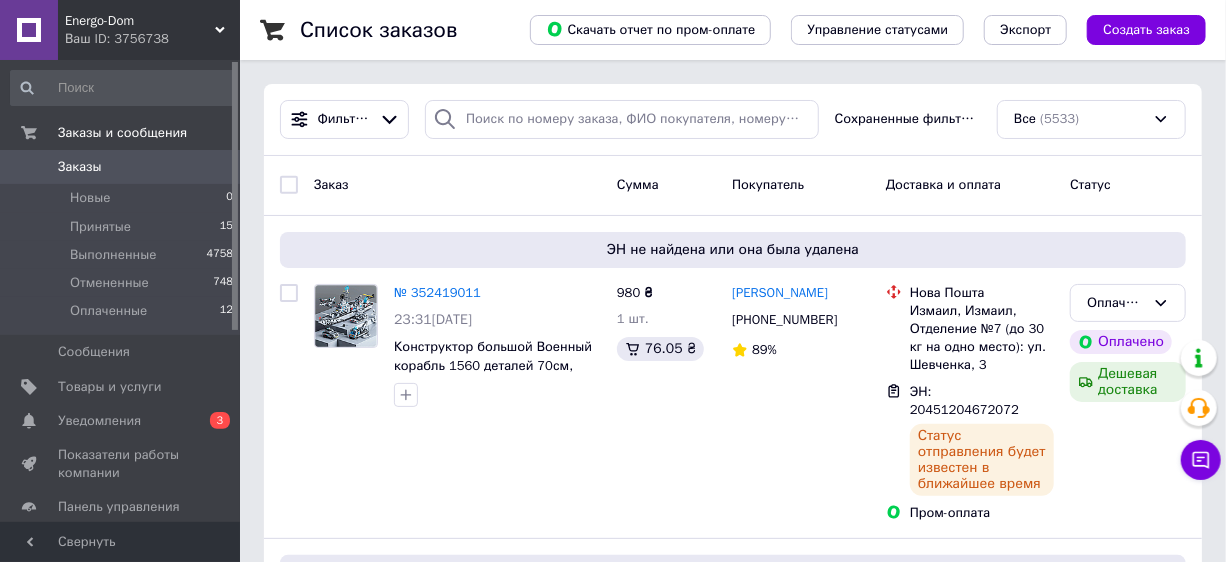 click on "Заказы" at bounding box center [80, 167] 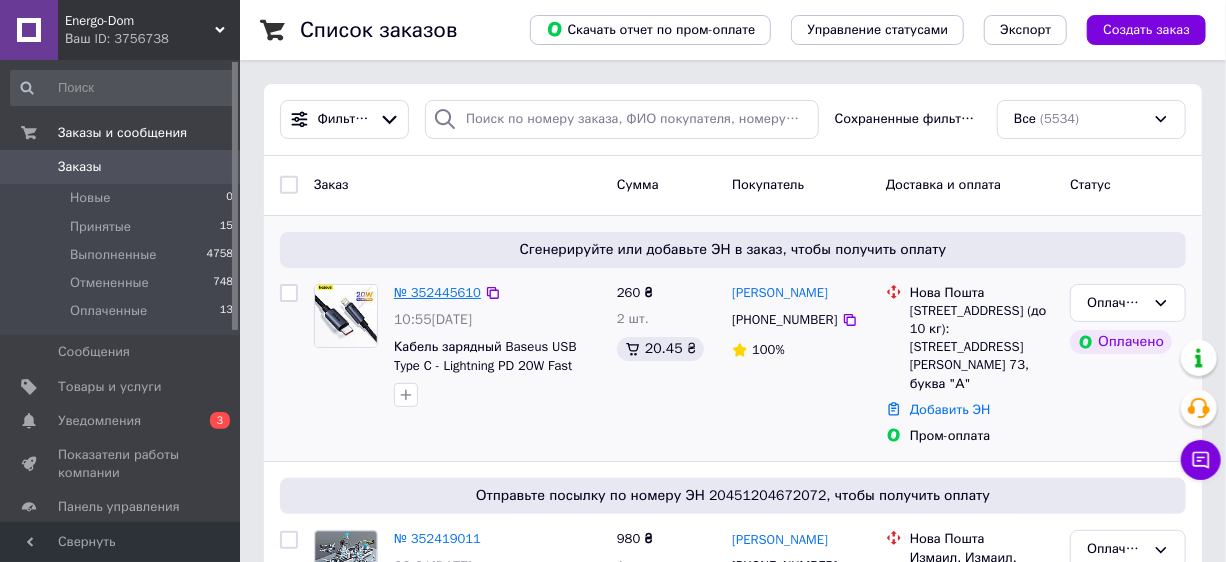 click on "№ 352445610" at bounding box center (437, 292) 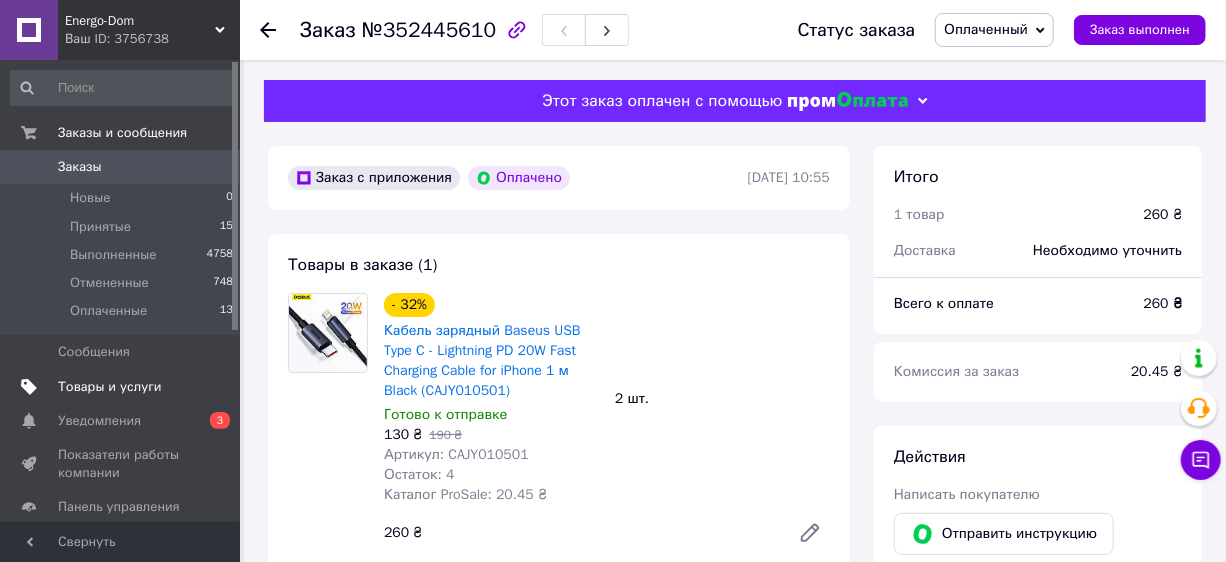 click on "Товары и услуги" at bounding box center (110, 387) 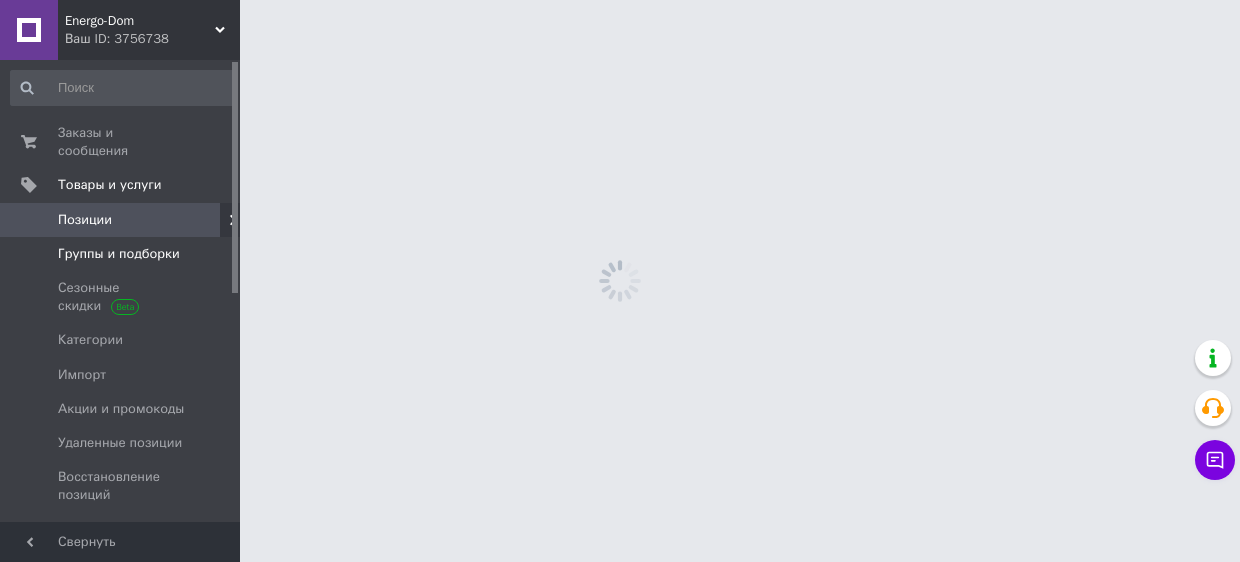 click on "Группы и подборки" at bounding box center (119, 254) 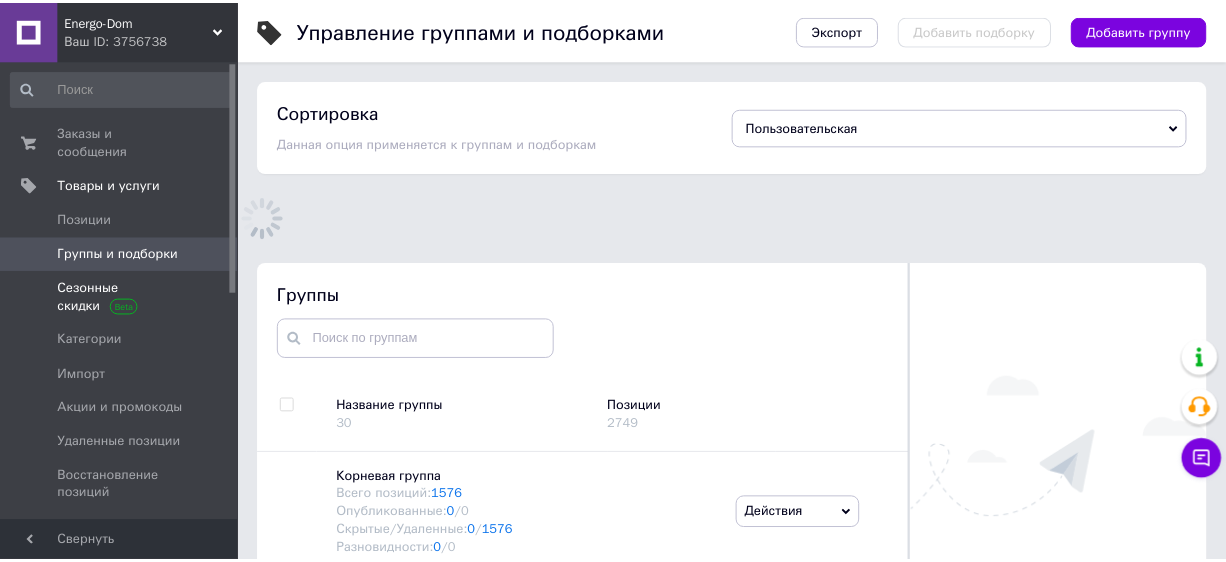 scroll, scrollTop: 113, scrollLeft: 0, axis: vertical 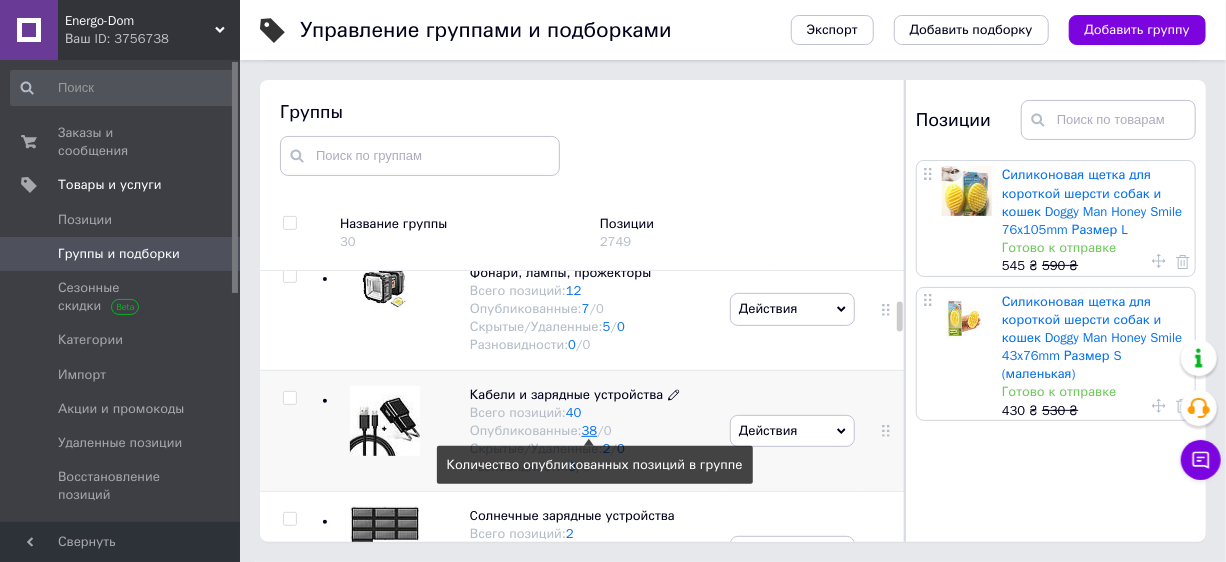 click on "38" at bounding box center (590, 430) 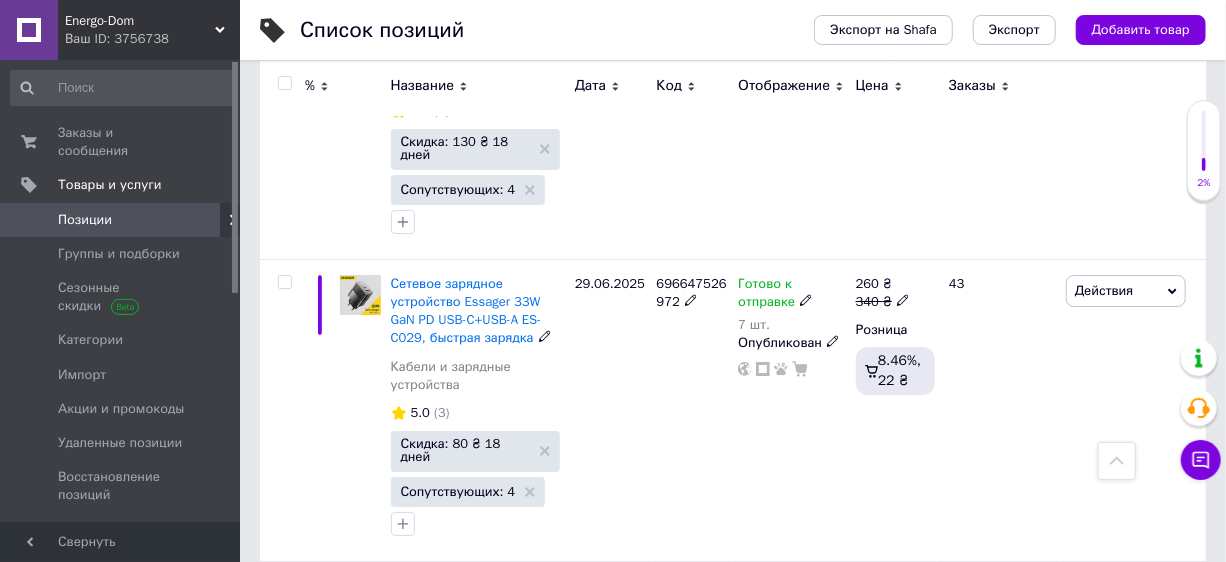 scroll, scrollTop: 3272, scrollLeft: 0, axis: vertical 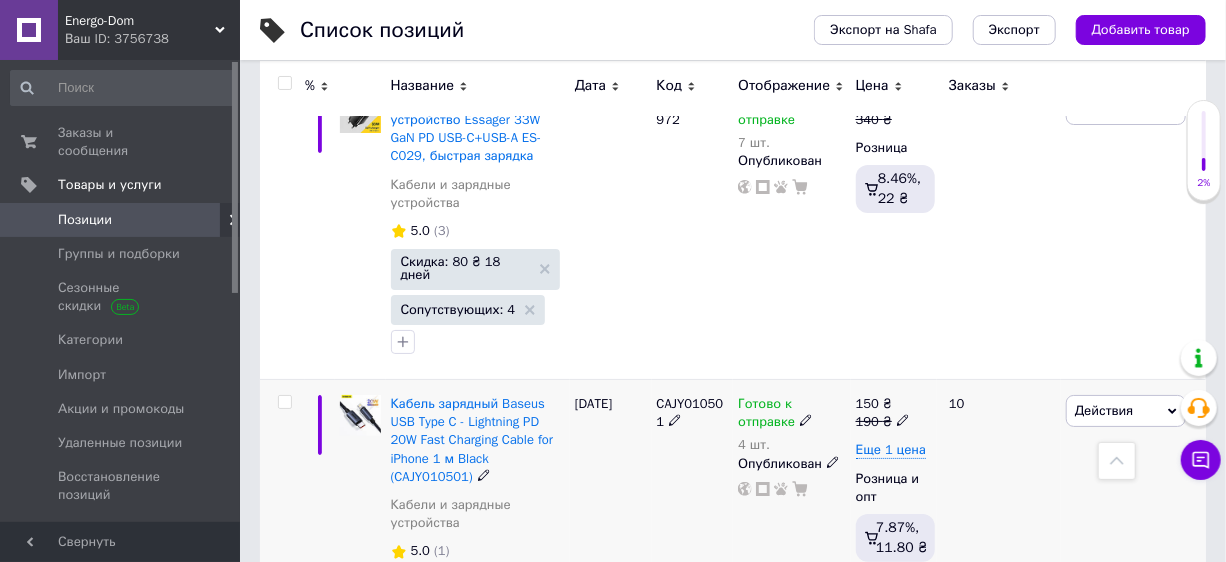 click 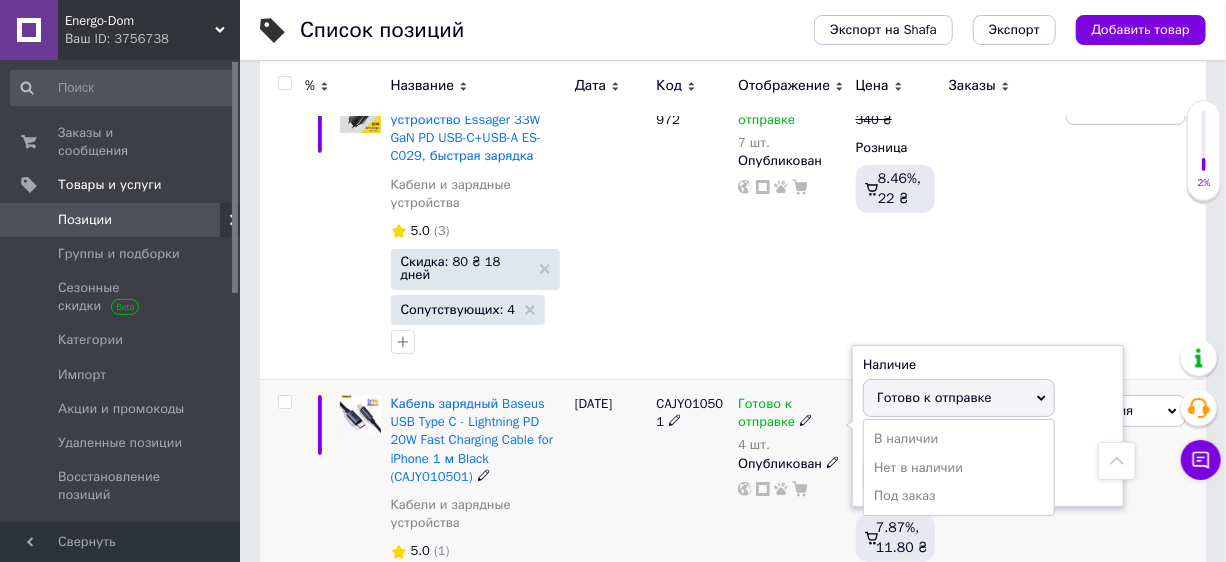 click on "Остатки 4 шт." at bounding box center [988, 463] 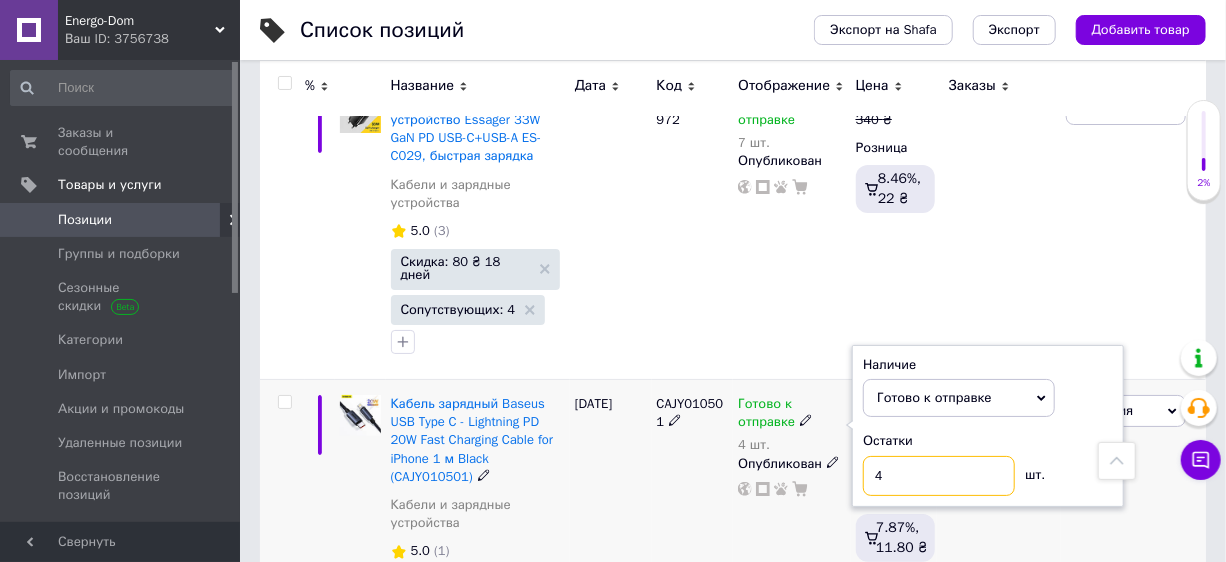 drag, startPoint x: 893, startPoint y: 370, endPoint x: 867, endPoint y: 366, distance: 26.305893 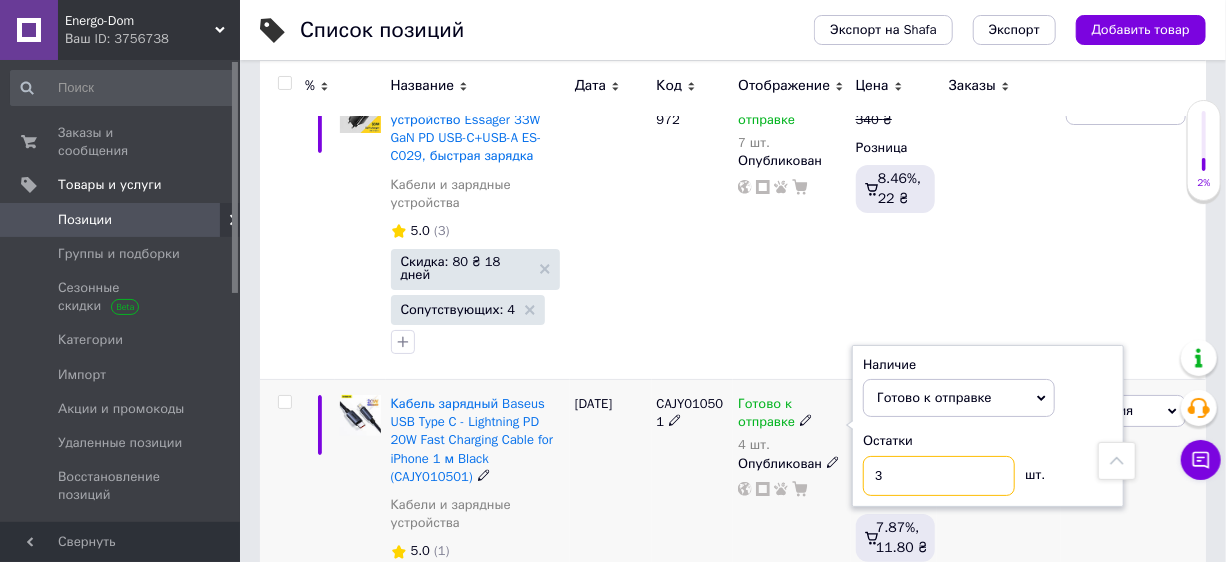 type on "3" 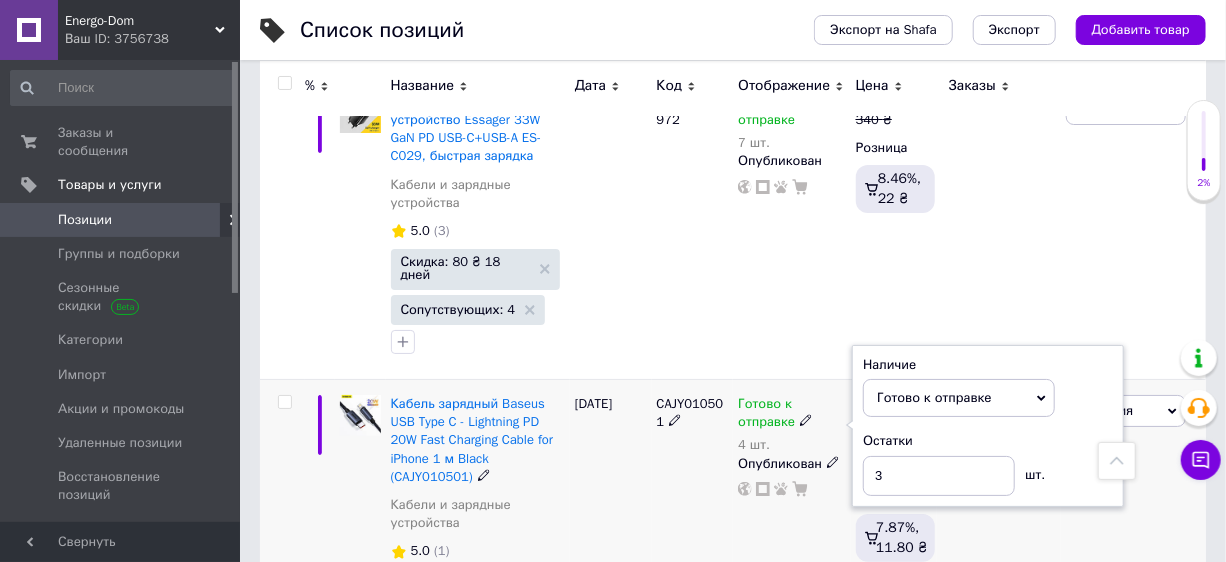 click on "Готово к отправке 4 шт. Наличие Готово к отправке В наличии Нет в наличии Под заказ Остатки 3 шт. Опубликован" at bounding box center (791, 521) 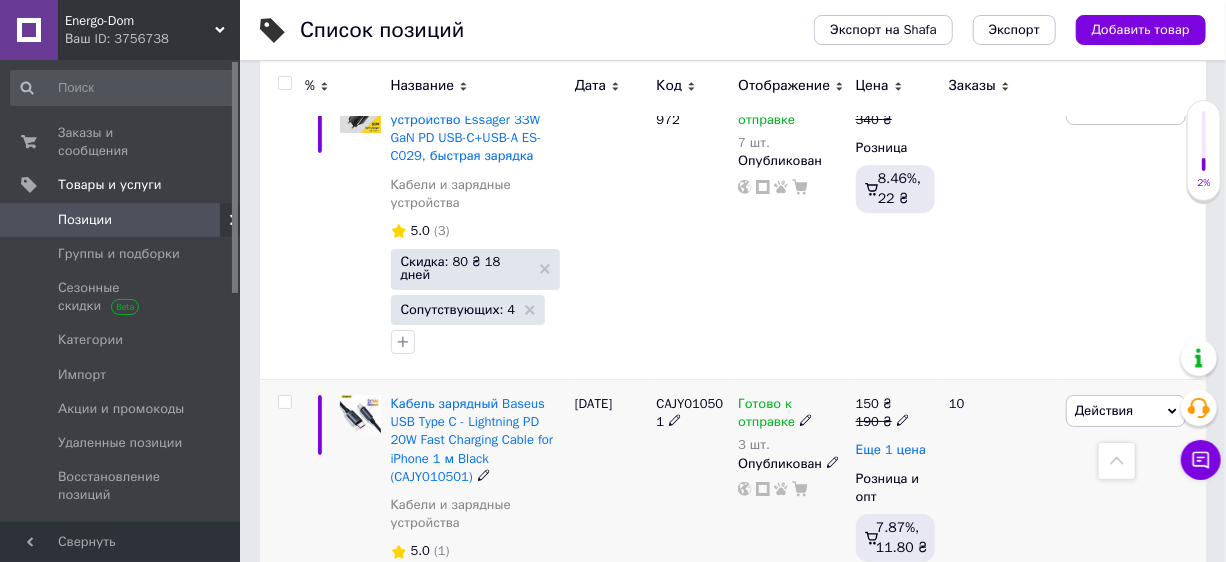 click on "Еще 1 цена" at bounding box center [891, 450] 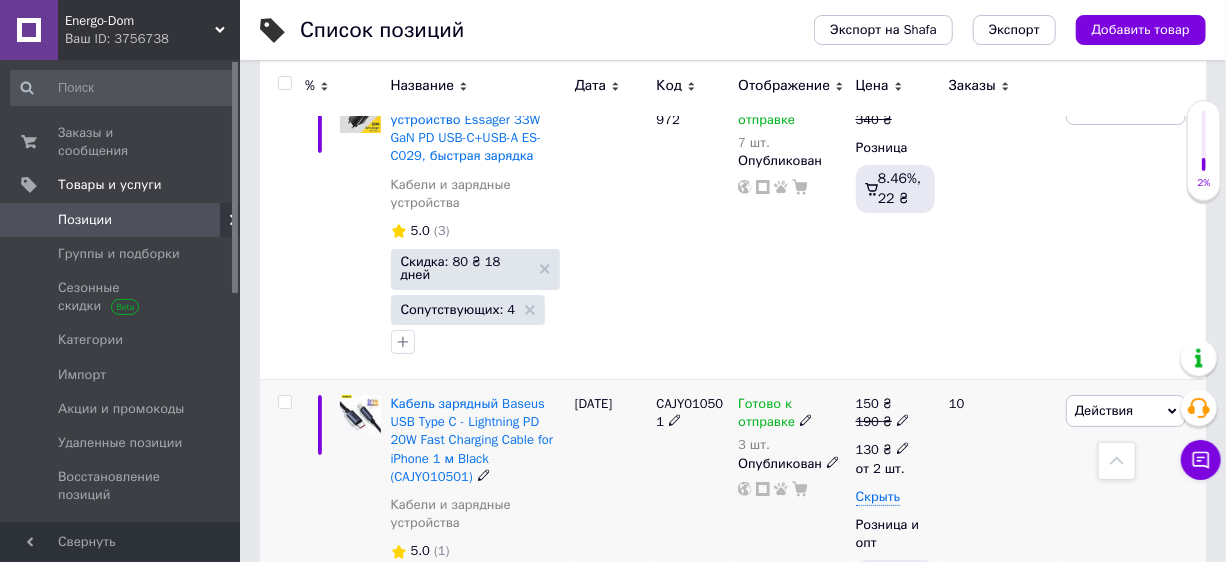click 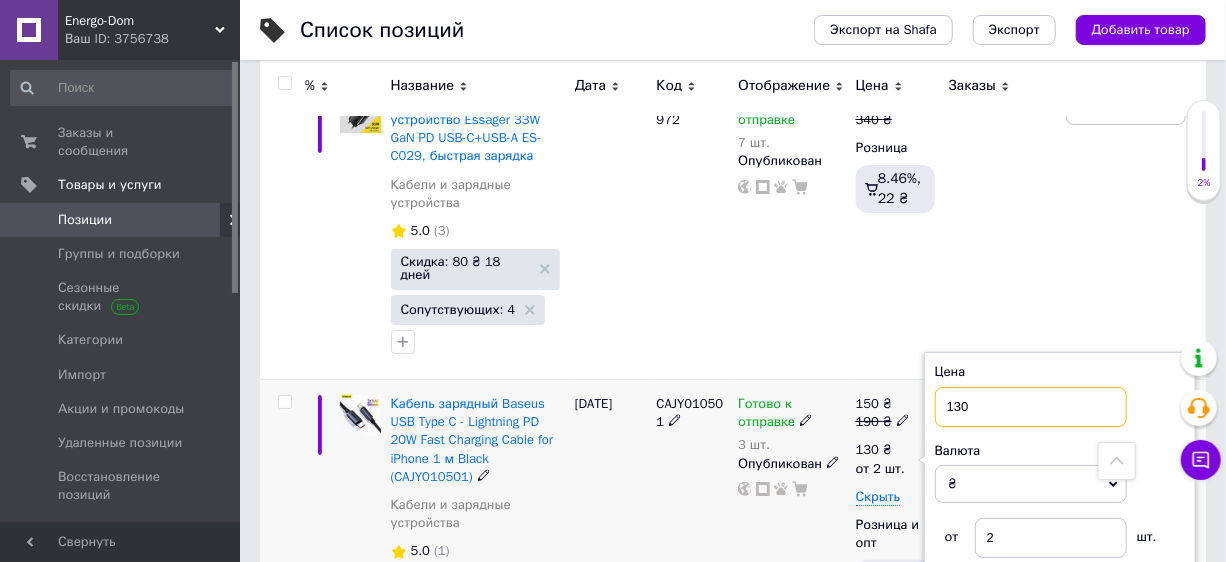 drag, startPoint x: 1001, startPoint y: 300, endPoint x: 953, endPoint y: 294, distance: 48.373547 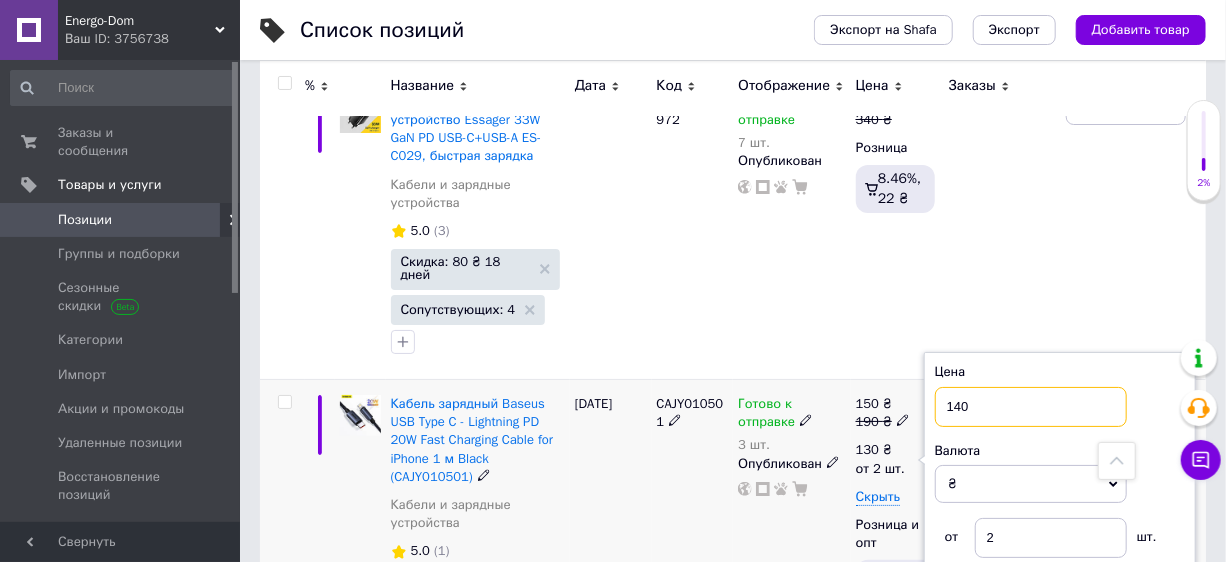 type on "140" 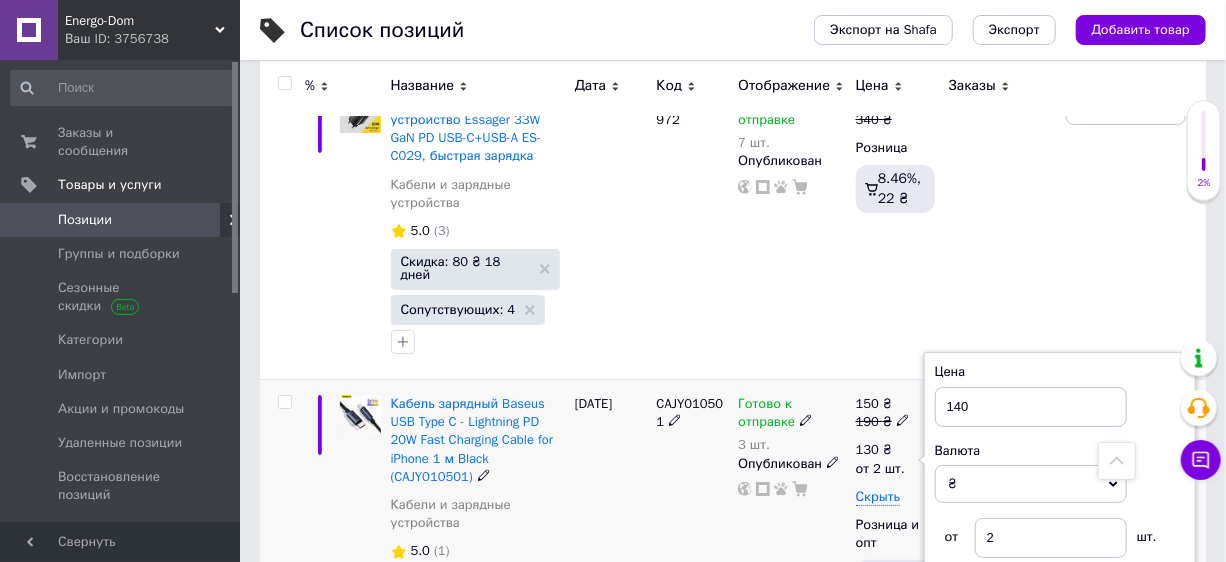 click on "Готово к отправке 3 шт. Опубликован" at bounding box center (791, 521) 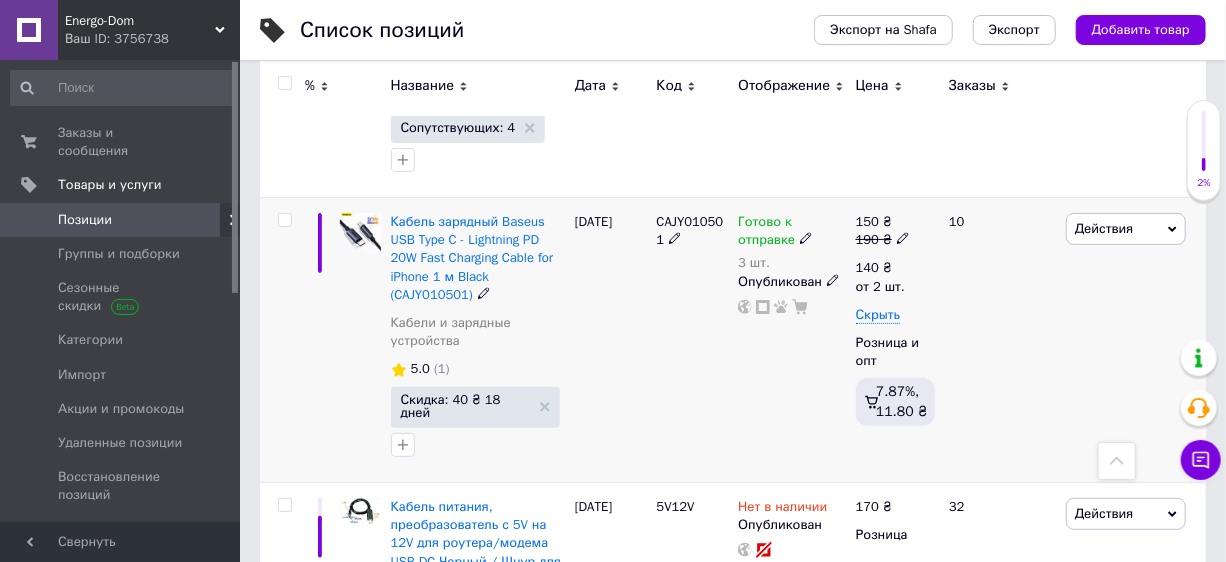 scroll, scrollTop: 3272, scrollLeft: 0, axis: vertical 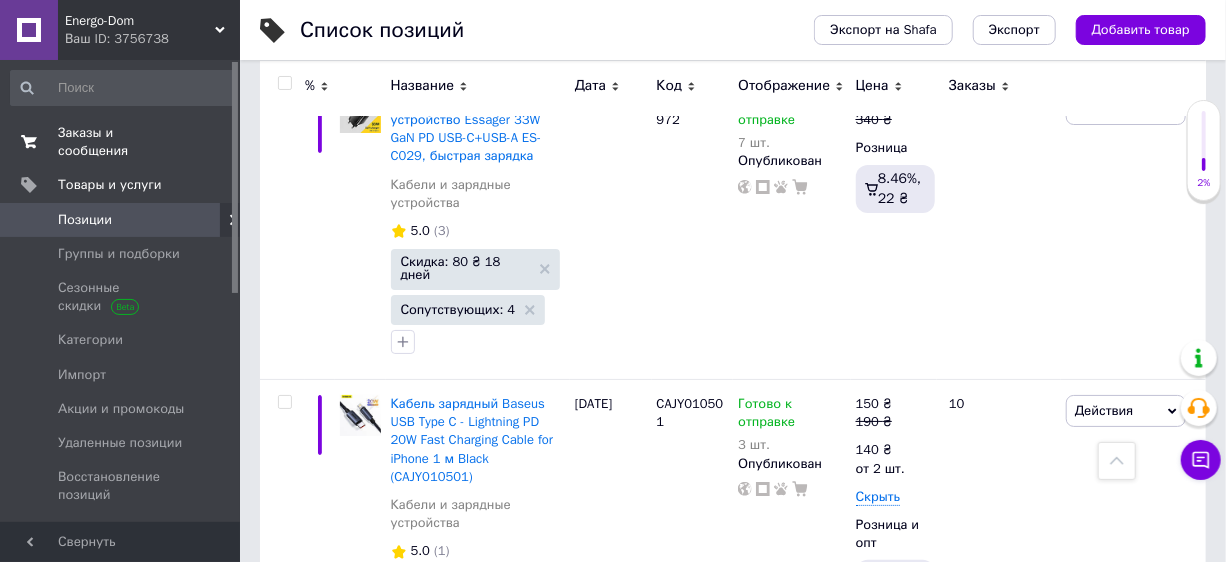 click on "Заказы и сообщения" at bounding box center (121, 142) 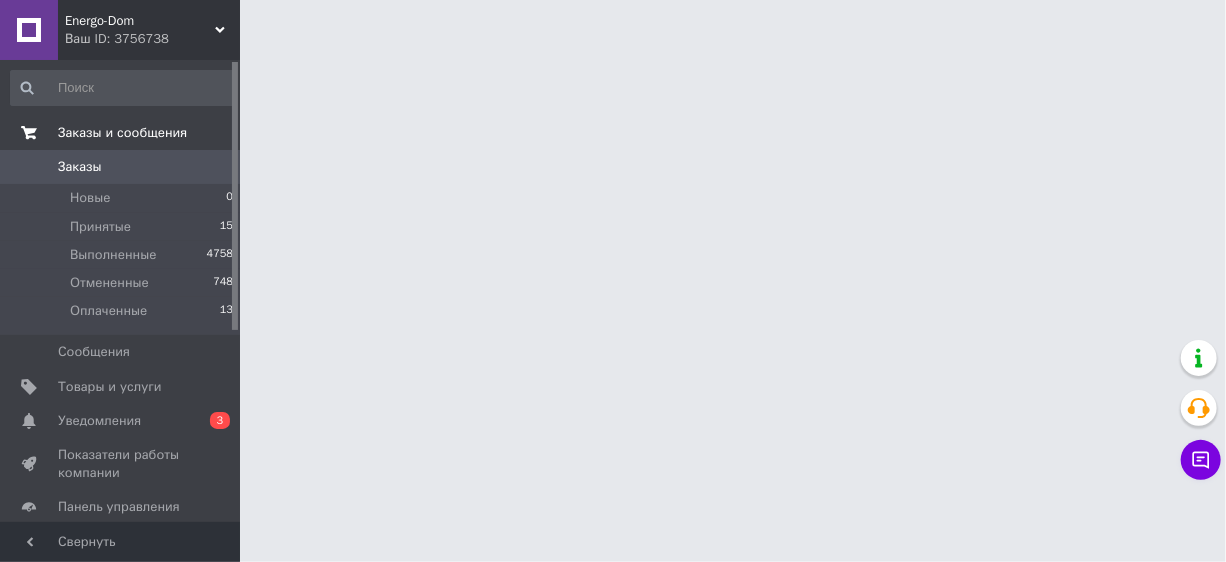 scroll, scrollTop: 0, scrollLeft: 0, axis: both 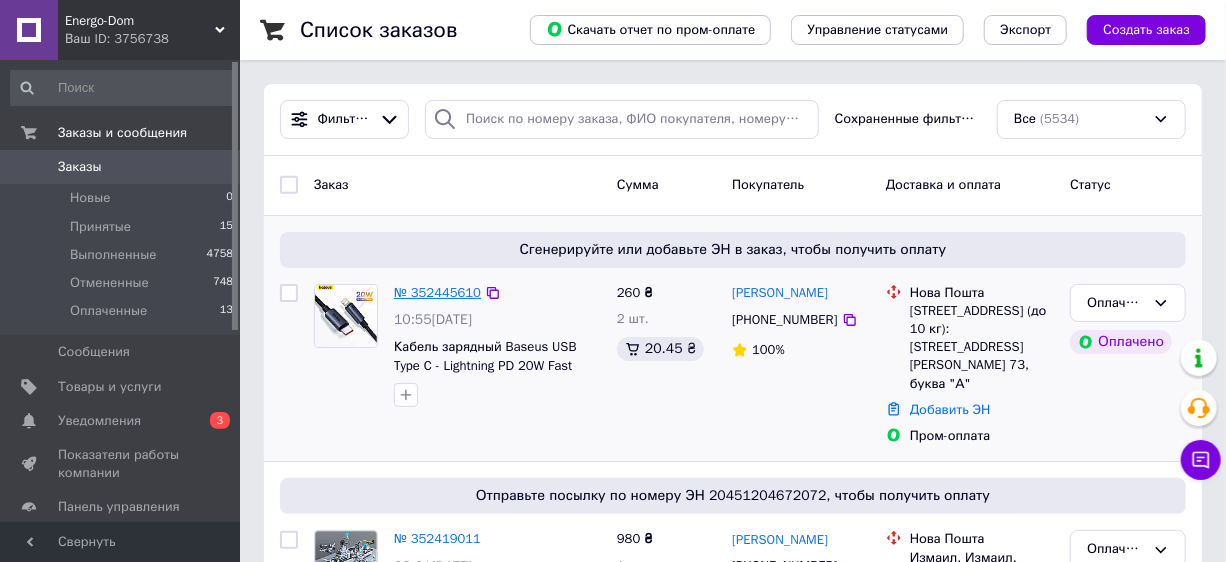 click on "№ 352445610" at bounding box center (437, 292) 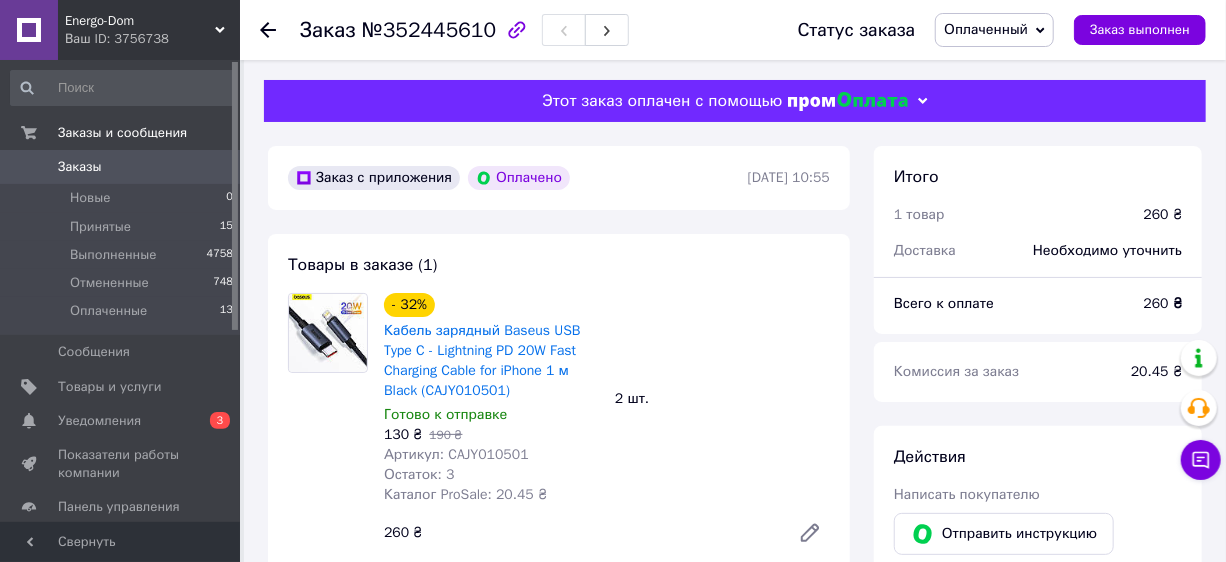 click on "Итого 1 товар 260 ₴ Доставка Необходимо уточнить" at bounding box center (1038, 203) 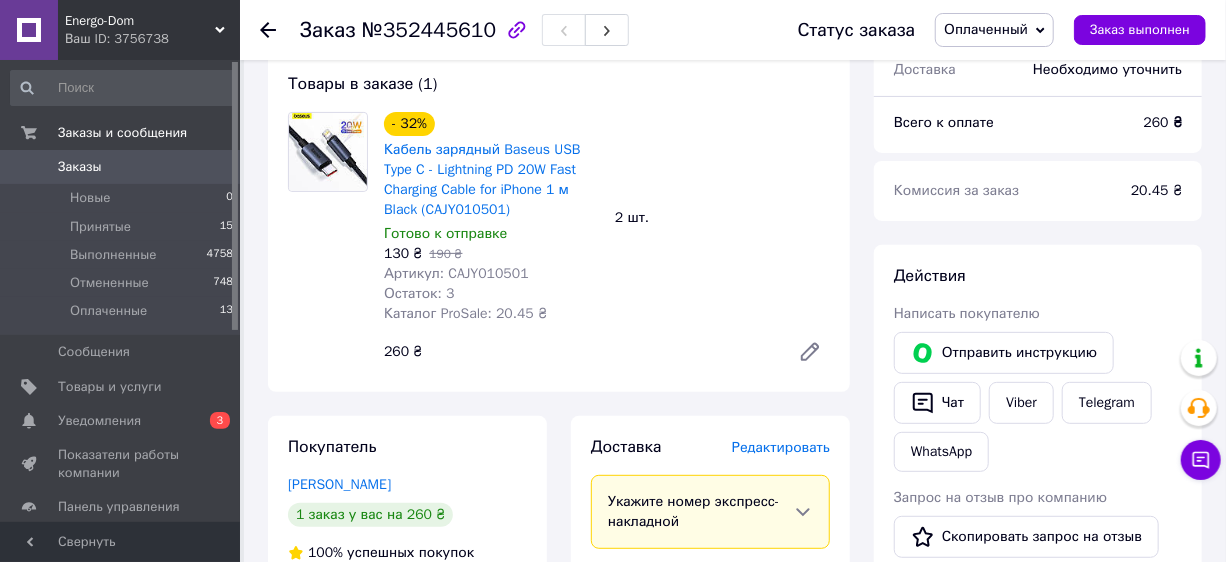 scroll, scrollTop: 363, scrollLeft: 0, axis: vertical 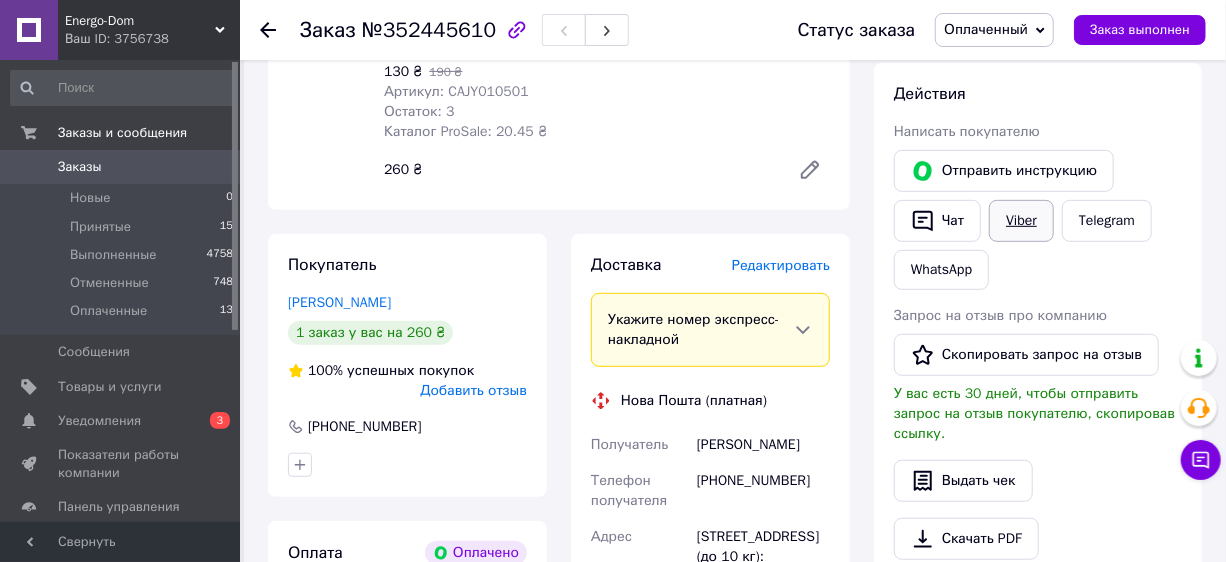 click on "Viber" at bounding box center (1021, 221) 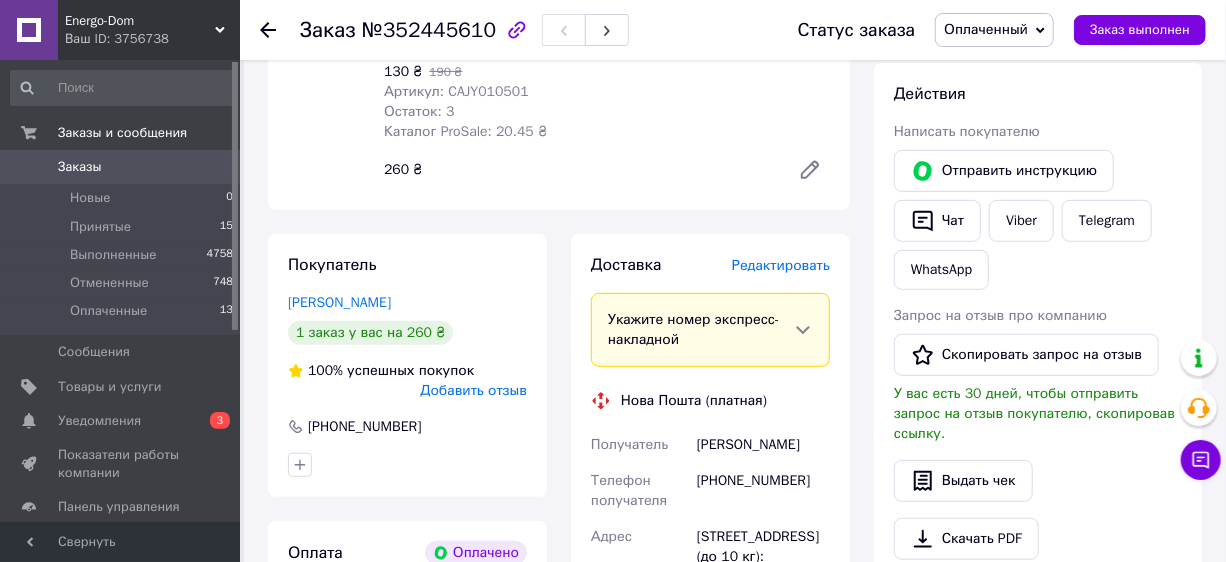 click on "Действия Написать покупателю   Отправить инструкцию   Чат Viber Telegram WhatsApp Запрос на отзыв про компанию   Скопировать запрос на отзыв У вас есть 30 дней, чтобы отправить запрос на отзыв покупателю, скопировав ссылку.   Выдать чек   Скачать PDF   Печать PDF   Вернуть деньги покупателю" at bounding box center (1038, 375) 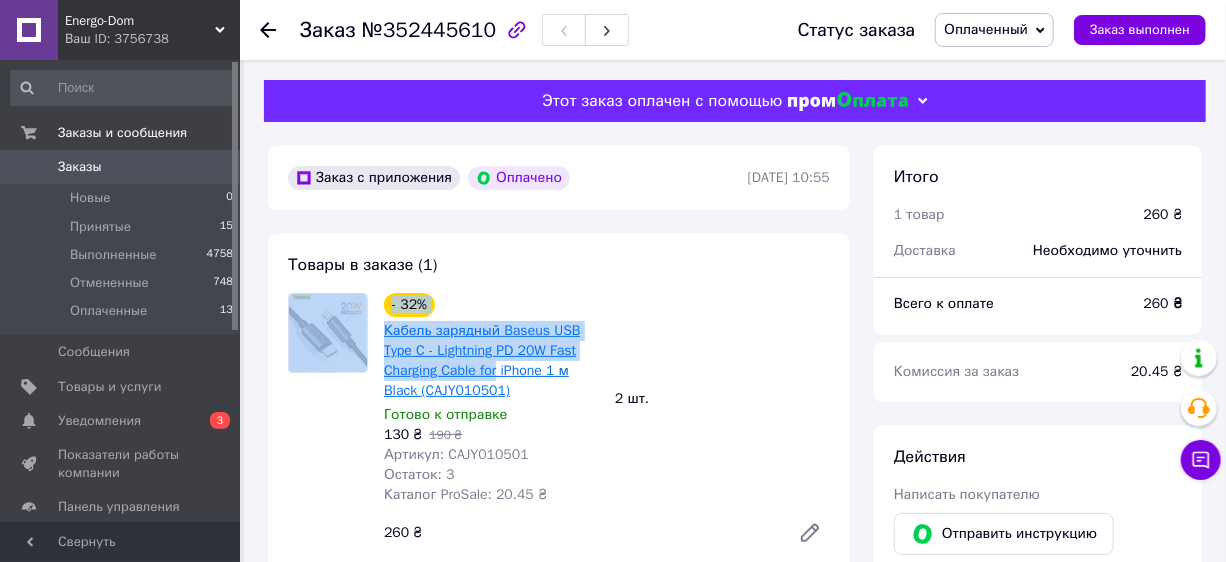 drag, startPoint x: 420, startPoint y: 359, endPoint x: 499, endPoint y: 378, distance: 81.25269 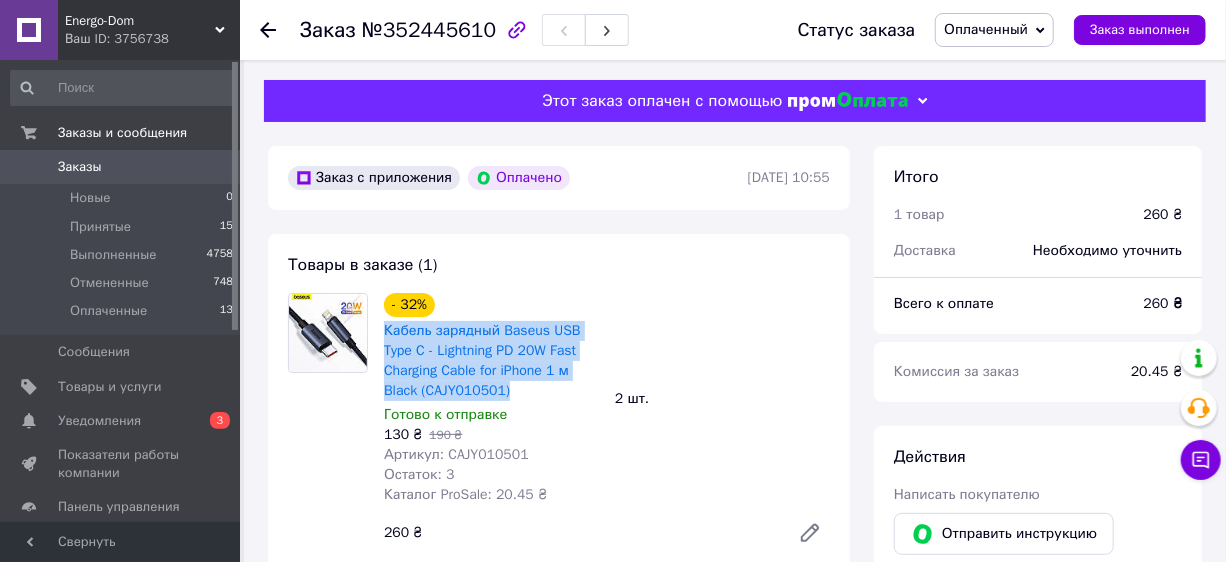 drag, startPoint x: 517, startPoint y: 398, endPoint x: 382, endPoint y: 337, distance: 148.14183 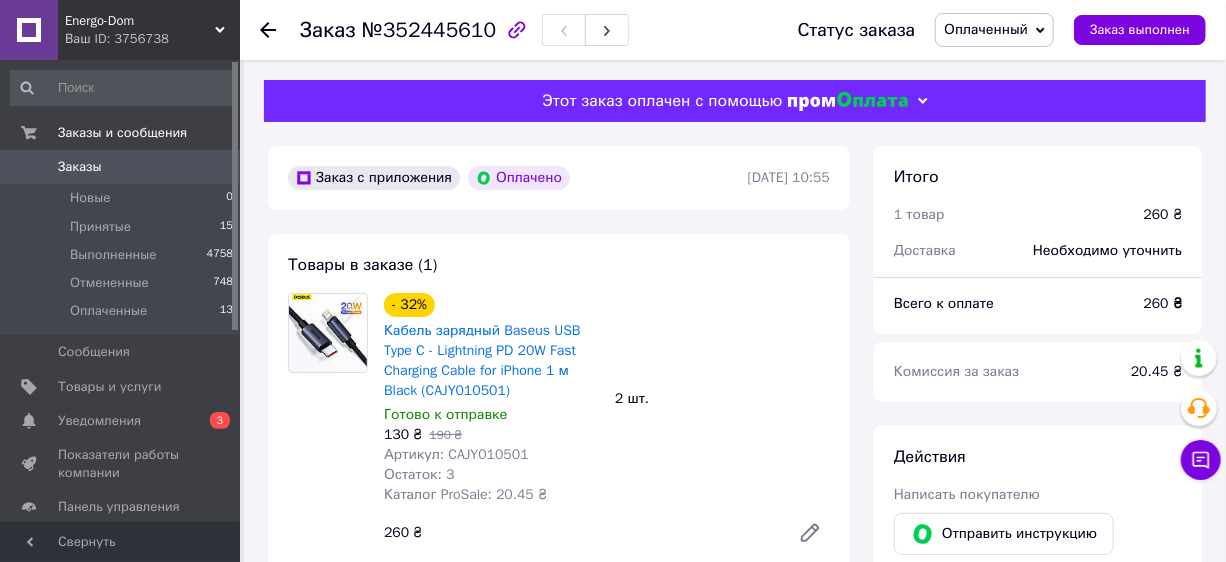 click on "Итого 1 товар 260 ₴ Доставка Необходимо уточнить Всего к оплате 260 ₴ Комиссия за заказ 20.45 ₴ Действия Написать покупателю   Отправить инструкцию   Чат Viber Telegram WhatsApp Запрос на отзыв про компанию   Скопировать запрос на отзыв У вас есть 30 дней, чтобы отправить запрос на отзыв покупателю, скопировав ссылку.   Выдать чек   Скачать PDF   Печать PDF   Вернуть деньги покупателю Метки Личные заметки, которые видите только вы. По ним можно фильтровать заказы Примечания Осталось 300 символов Очистить Сохранить" at bounding box center [1038, 862] 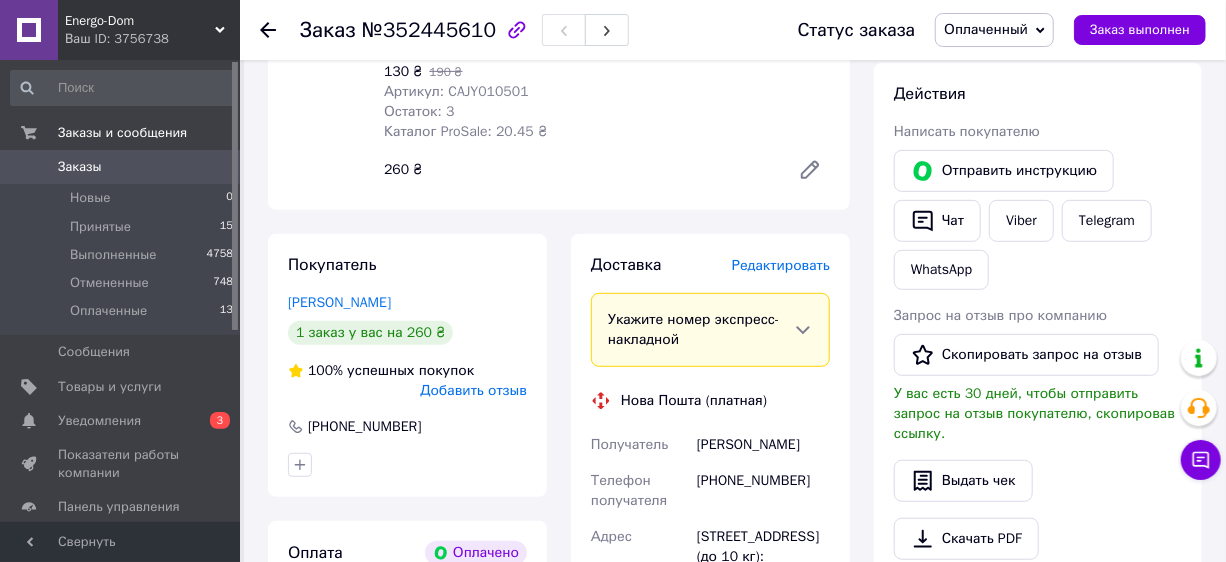 scroll, scrollTop: 545, scrollLeft: 0, axis: vertical 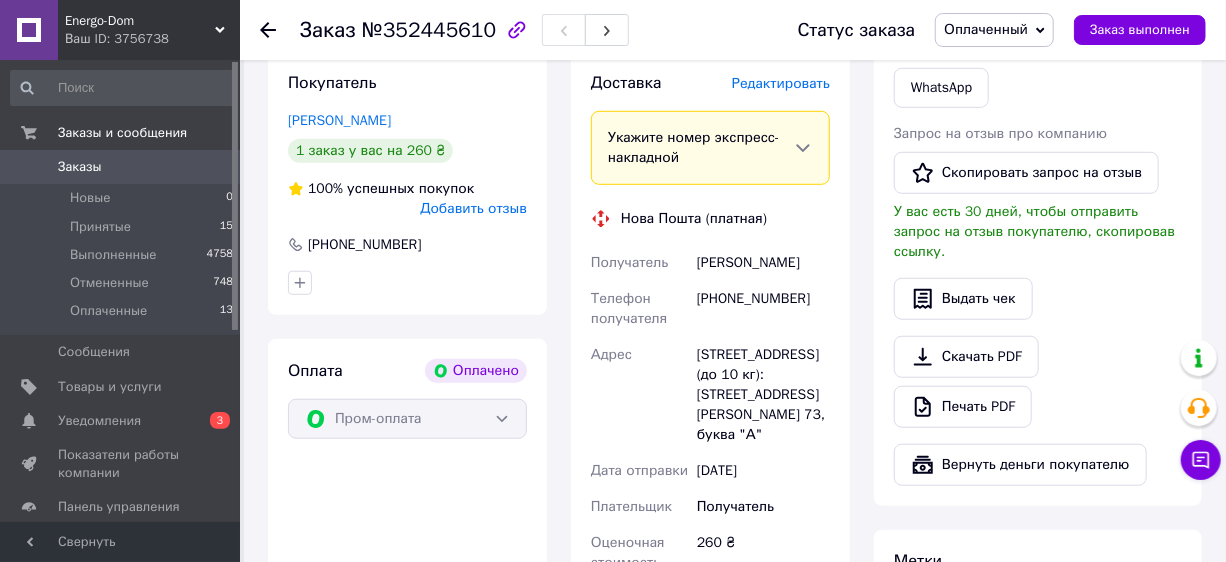 click on "[PHONE_NUMBER]" at bounding box center (763, 309) 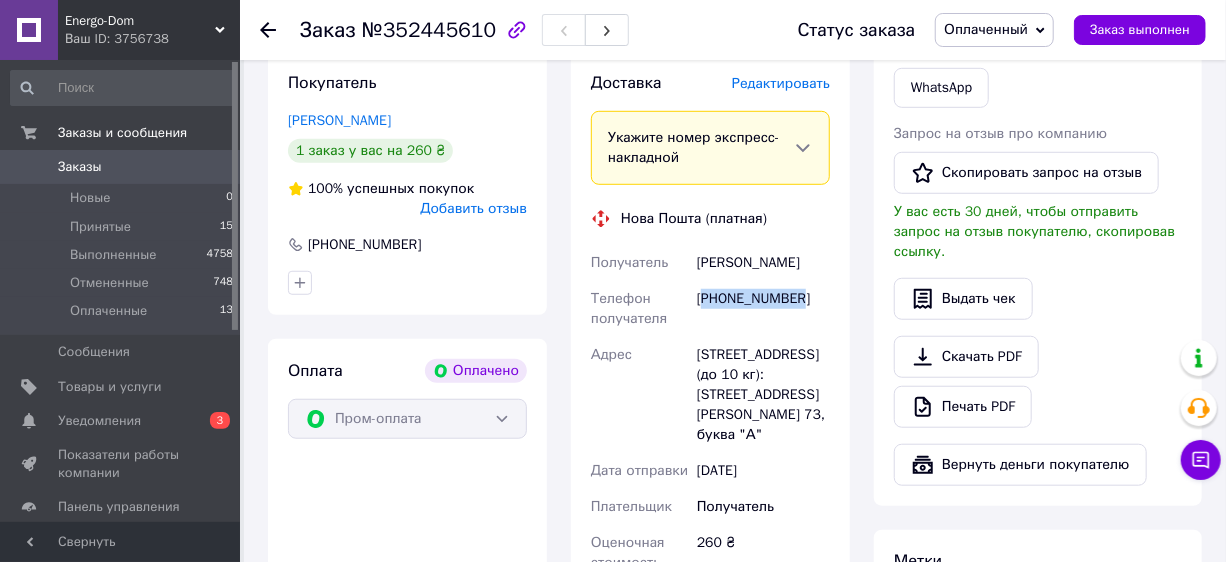 click on "[PHONE_NUMBER]" at bounding box center (763, 309) 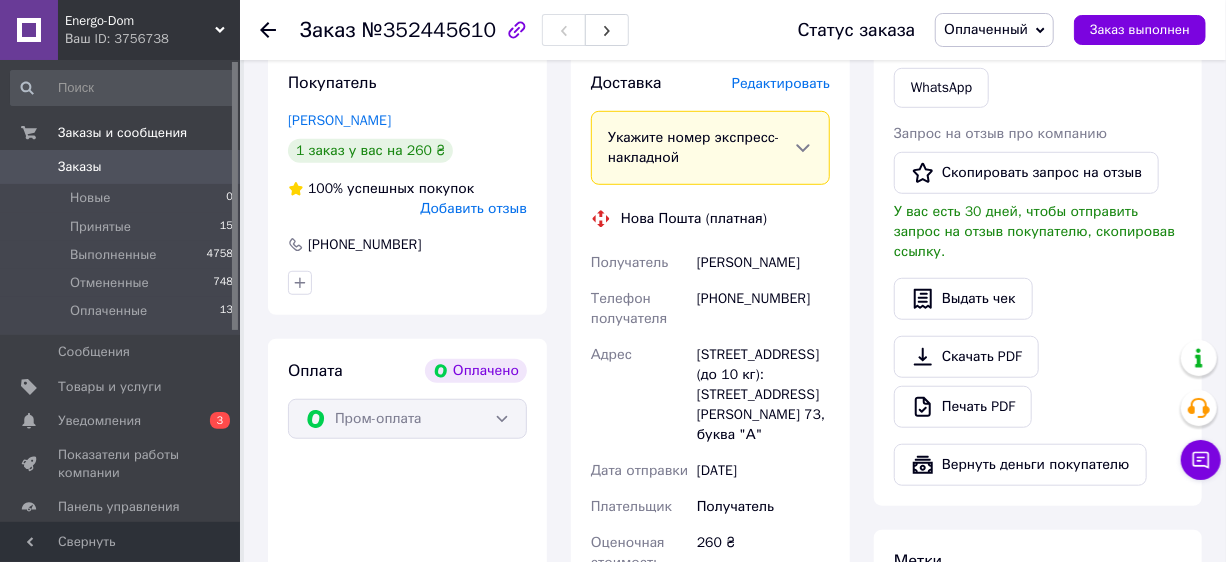 click on "[PERSON_NAME]" at bounding box center (763, 263) 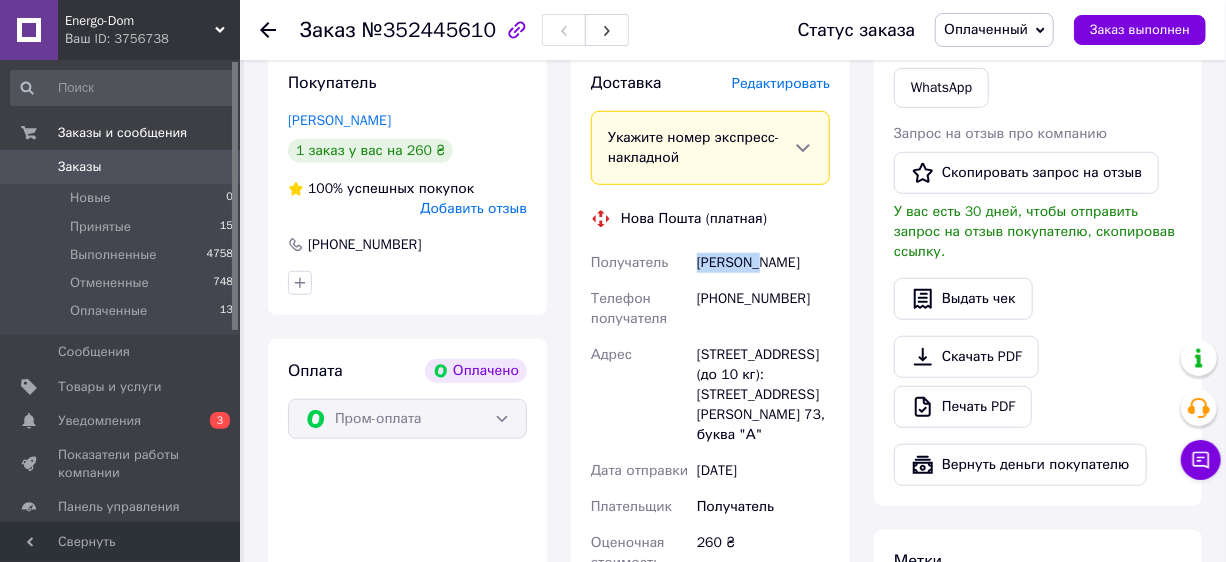 click on "[PERSON_NAME]" at bounding box center (763, 263) 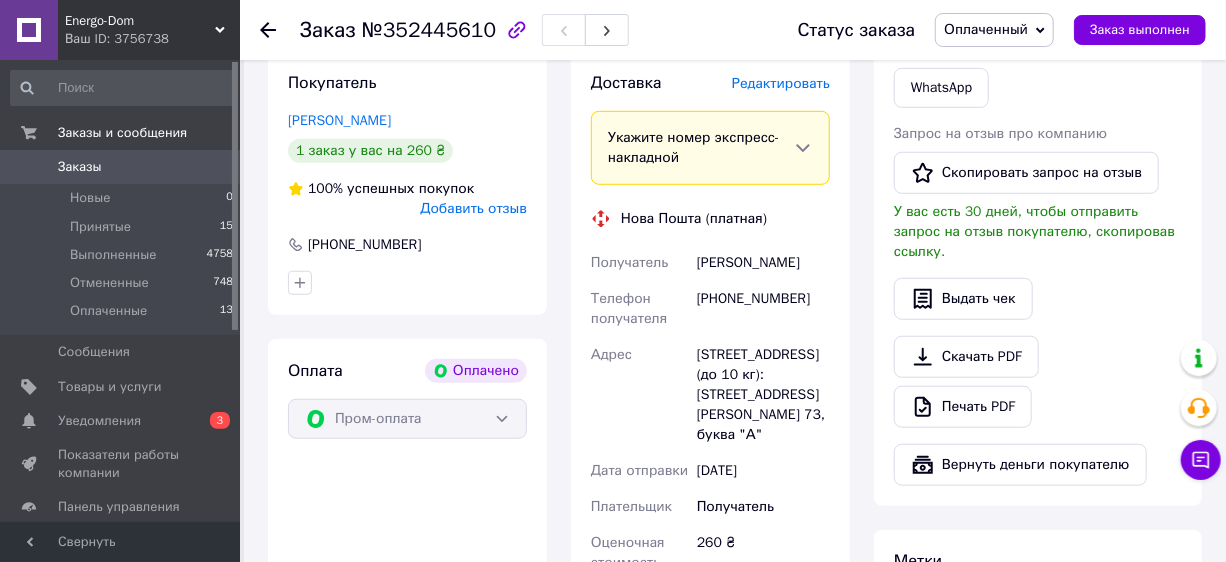 click on "[PERSON_NAME]" at bounding box center (763, 263) 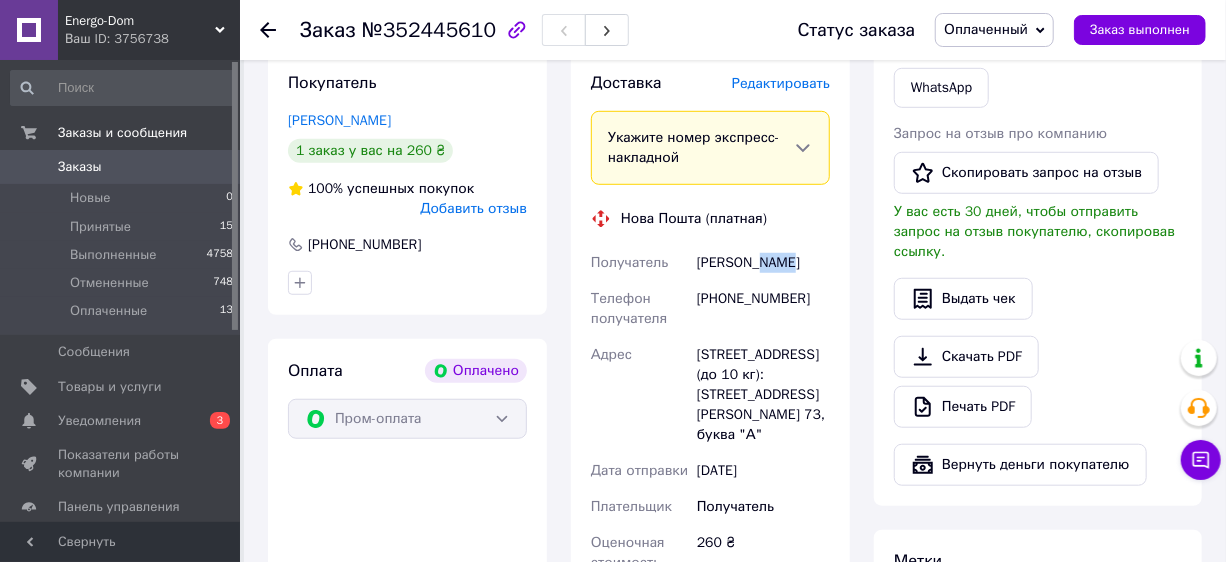 click on "[PERSON_NAME]" at bounding box center [763, 263] 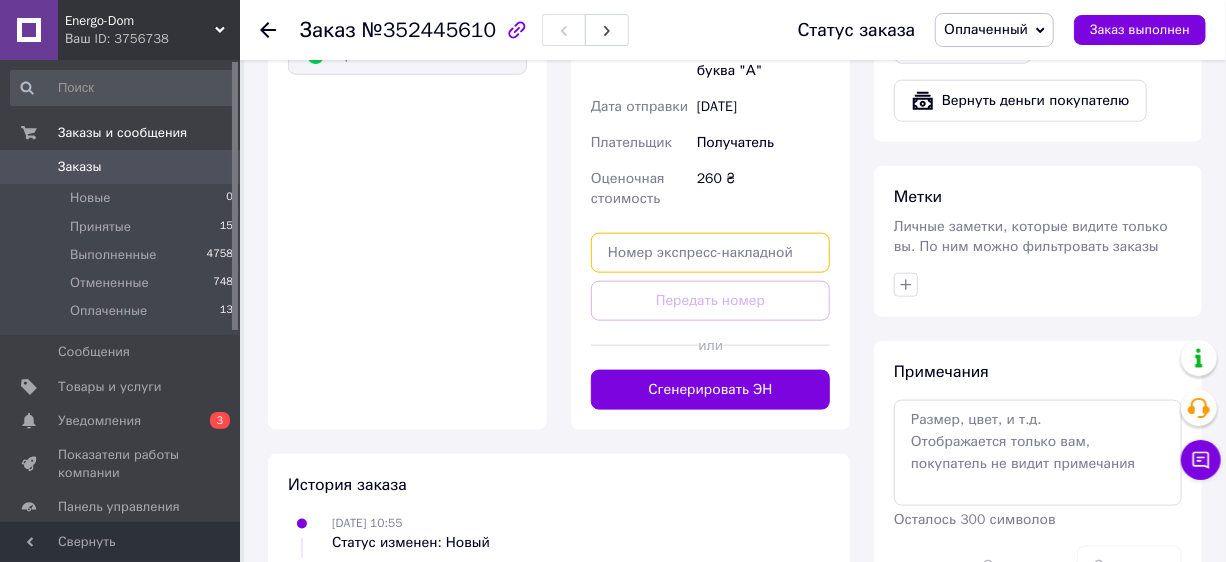 click at bounding box center [710, 253] 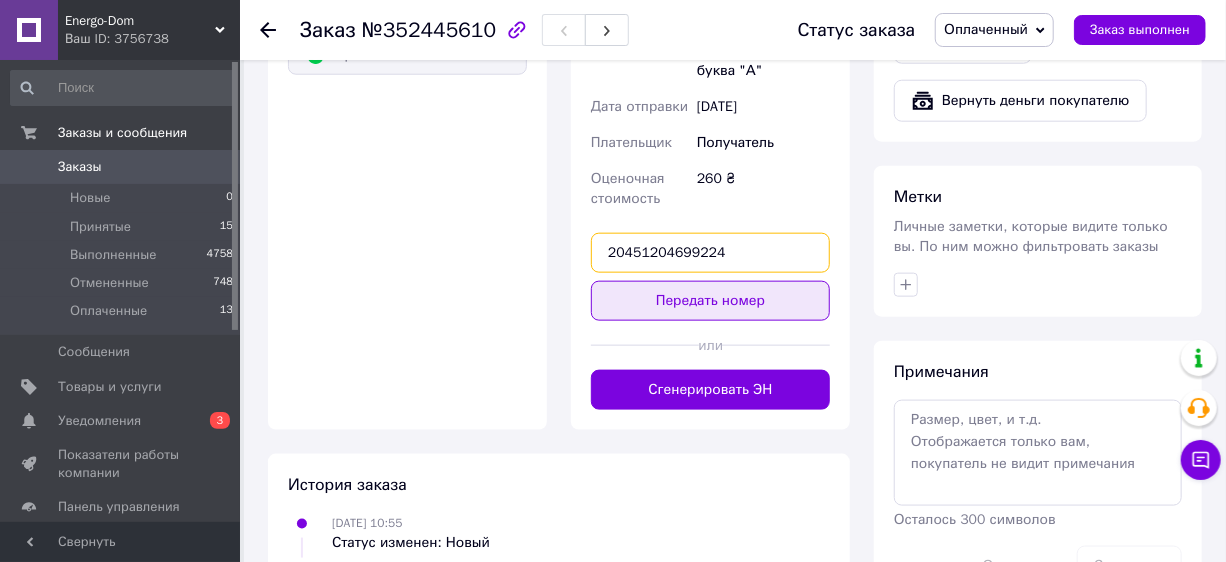 type on "20451204699224" 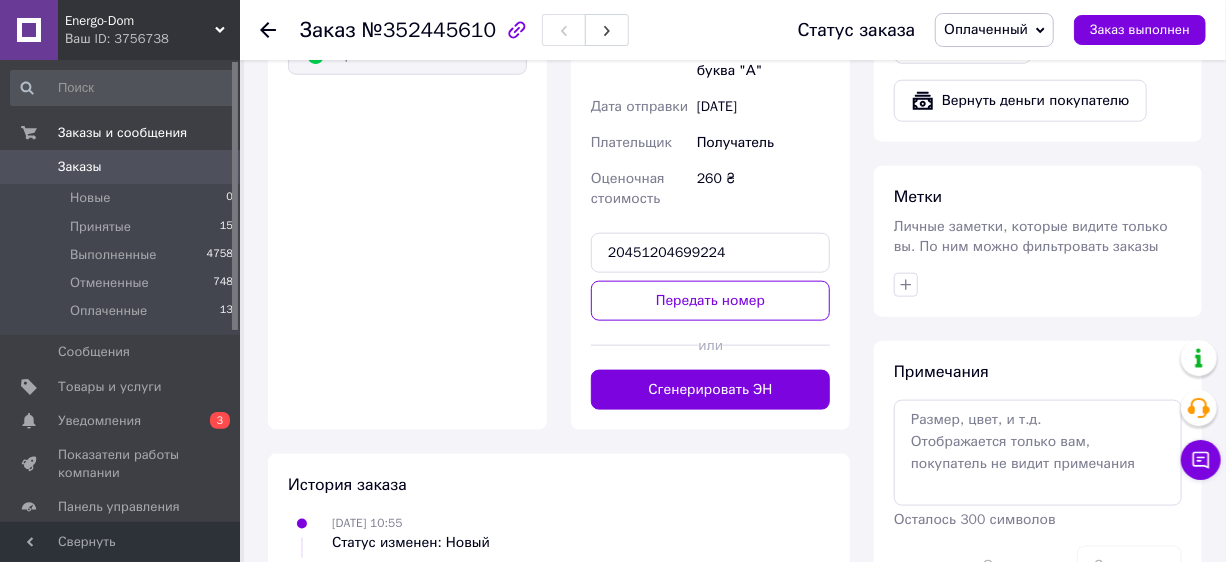 drag, startPoint x: 670, startPoint y: 276, endPoint x: 731, endPoint y: 510, distance: 241.82018 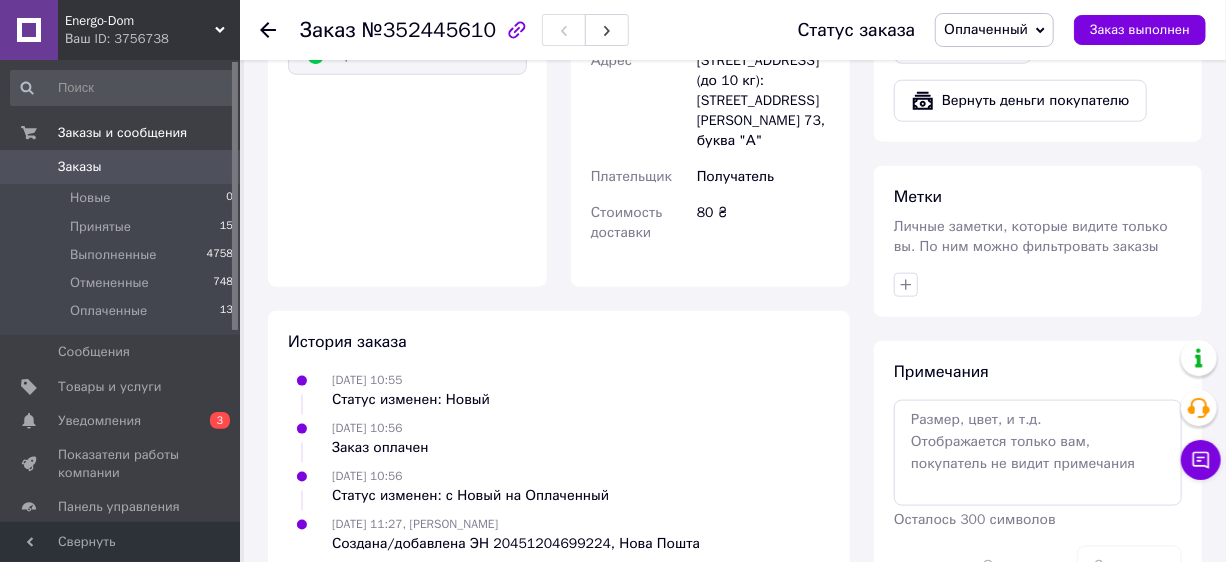click on "Заказ №352445610 Статус заказа Оплаченный Принят Выполнен Отменен Заказ выполнен Этот заказ оплачен с помощью Заказ с приложения Оплачено [DATE] 10:55 Товары в заказе (1) - 32% Кабель зарядный Baseus USB Type C - Lightning PD 20W Fast Charging Cable for iPhone 1 м Black (CAJY010501) Готово к отправке 130 ₴   190 ₴ Артикул: CAJY010501 Остаток: 3 Каталог ProSale: 20.45 ₴  2 шт. 260 ₴ Покупатель [PERSON_NAME] 1 заказ у вас на 260 ₴ 100%   успешных покупок Добавить отзыв [PHONE_NUMBER] Оплата Оплачено Пром-оплата Доставка Редактировать Нова Пошта (платная) Номер накладной 20451204699224 Статус отправления Получатель [PERSON_NAME] [PHONE_NUMBER] 80 ₴ <" at bounding box center (735, -110) 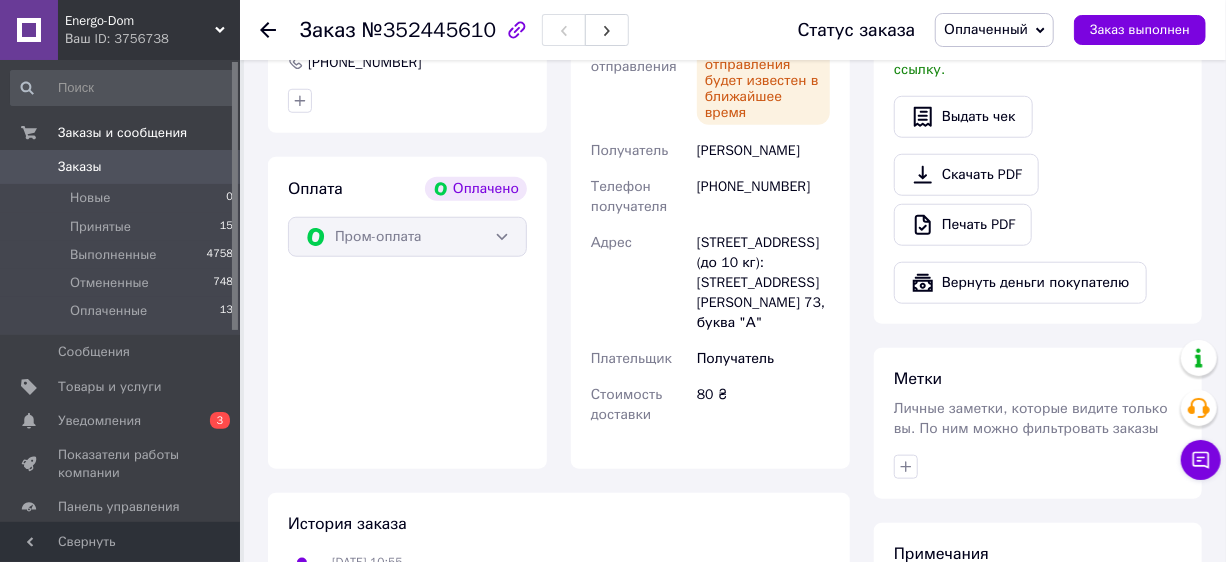 scroll, scrollTop: 363, scrollLeft: 0, axis: vertical 